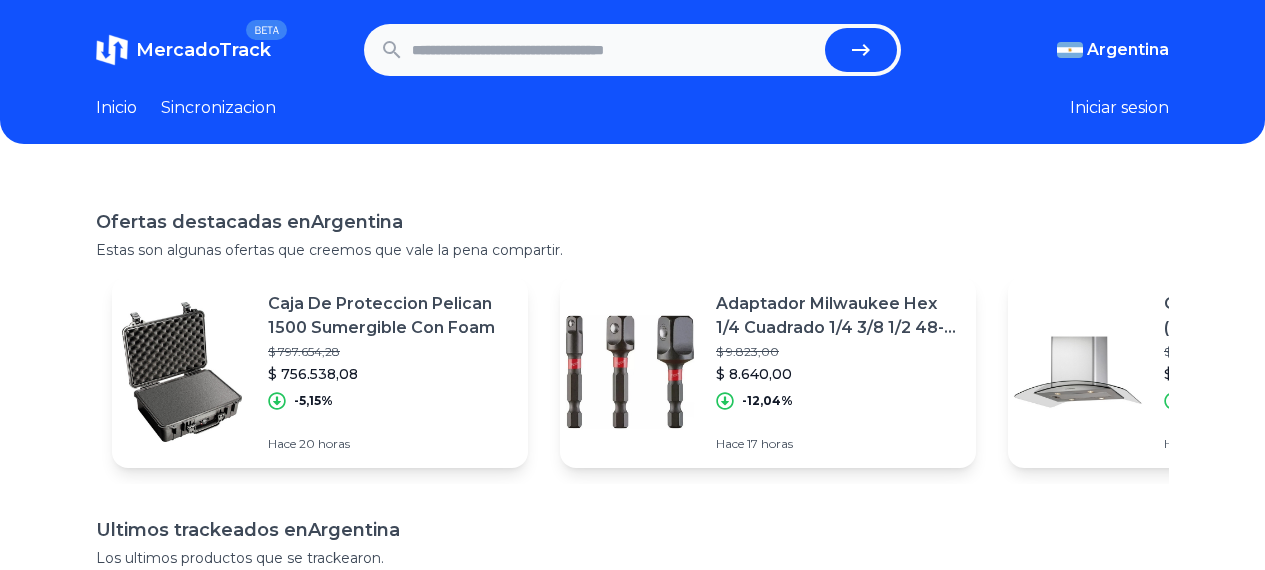 scroll, scrollTop: 0, scrollLeft: 0, axis: both 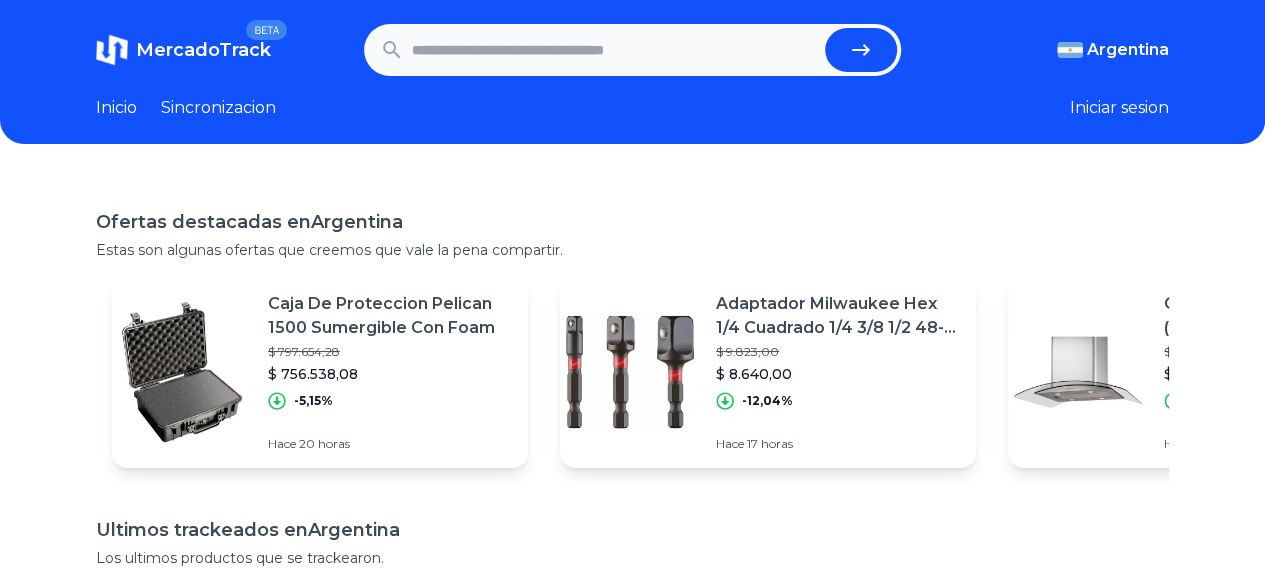 click at bounding box center [614, 50] 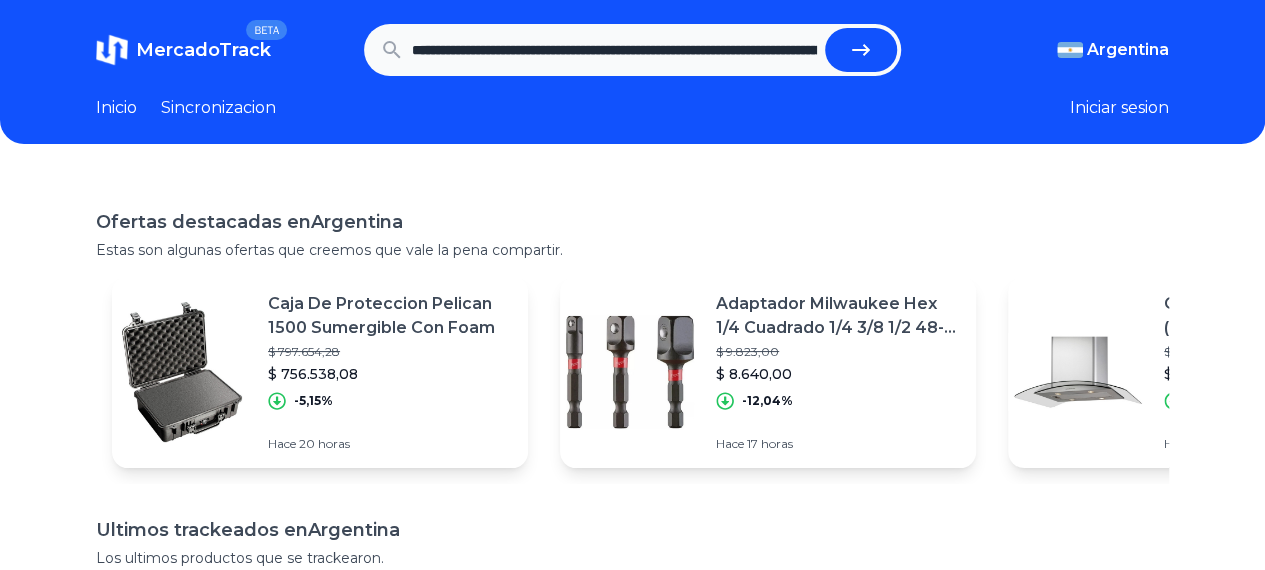 scroll, scrollTop: 0, scrollLeft: 2726, axis: horizontal 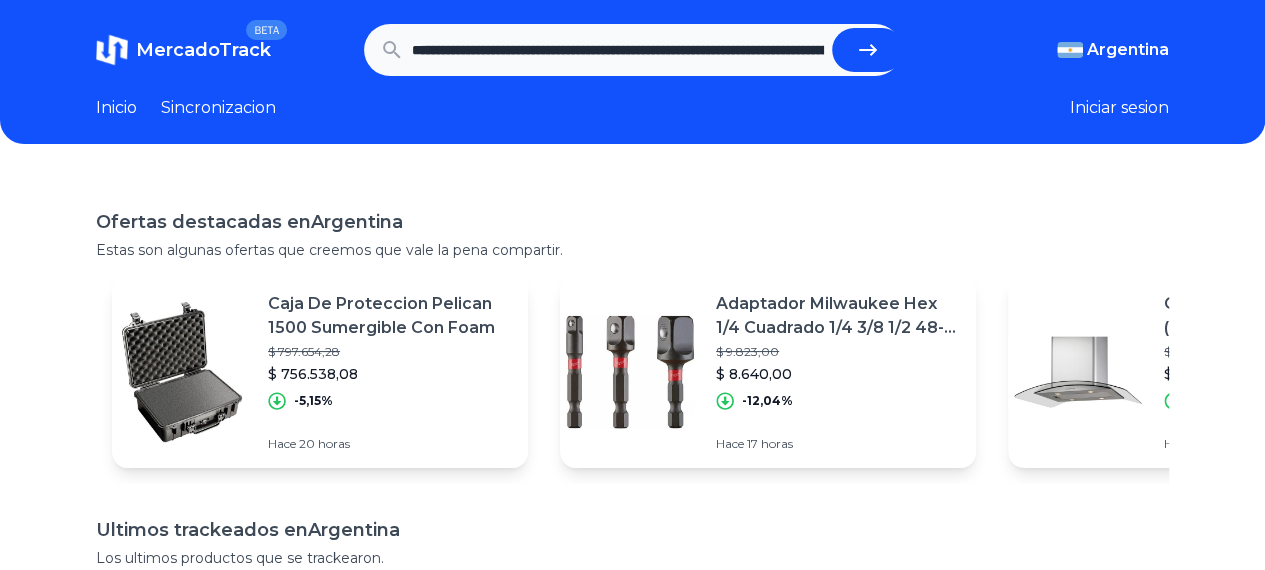 click 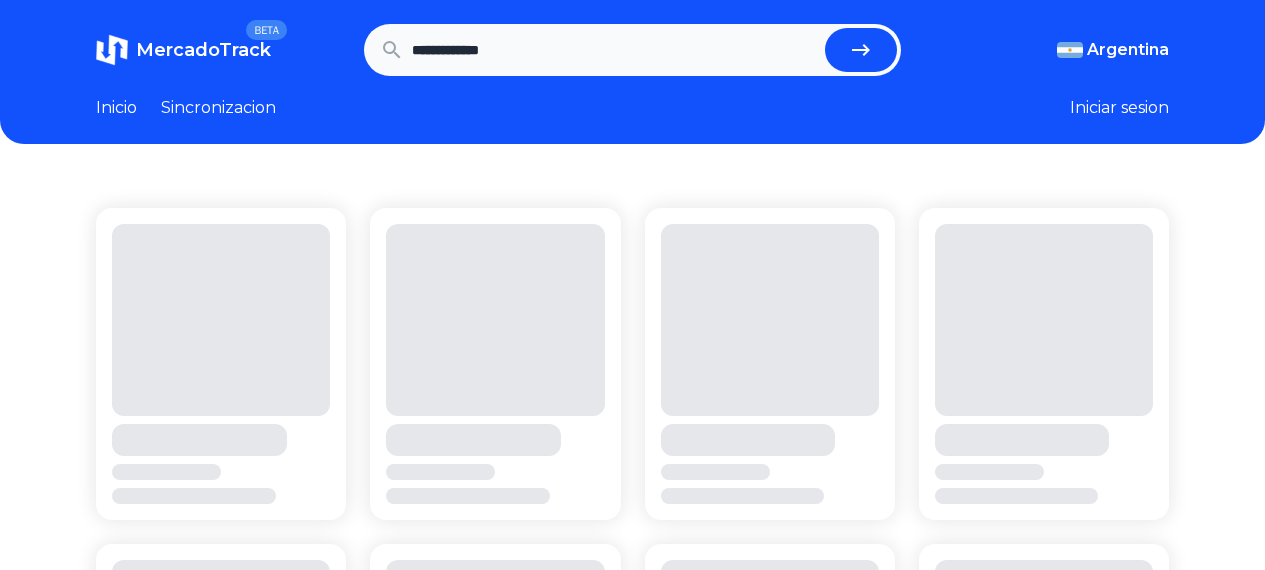 scroll, scrollTop: 0, scrollLeft: 0, axis: both 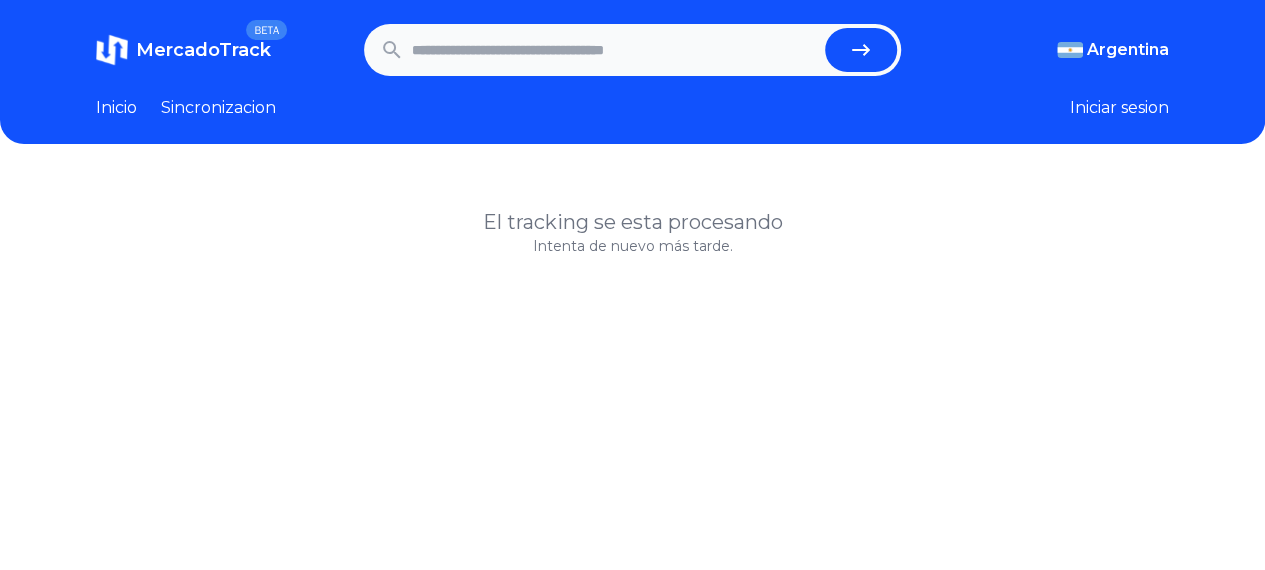 click at bounding box center (614, 50) 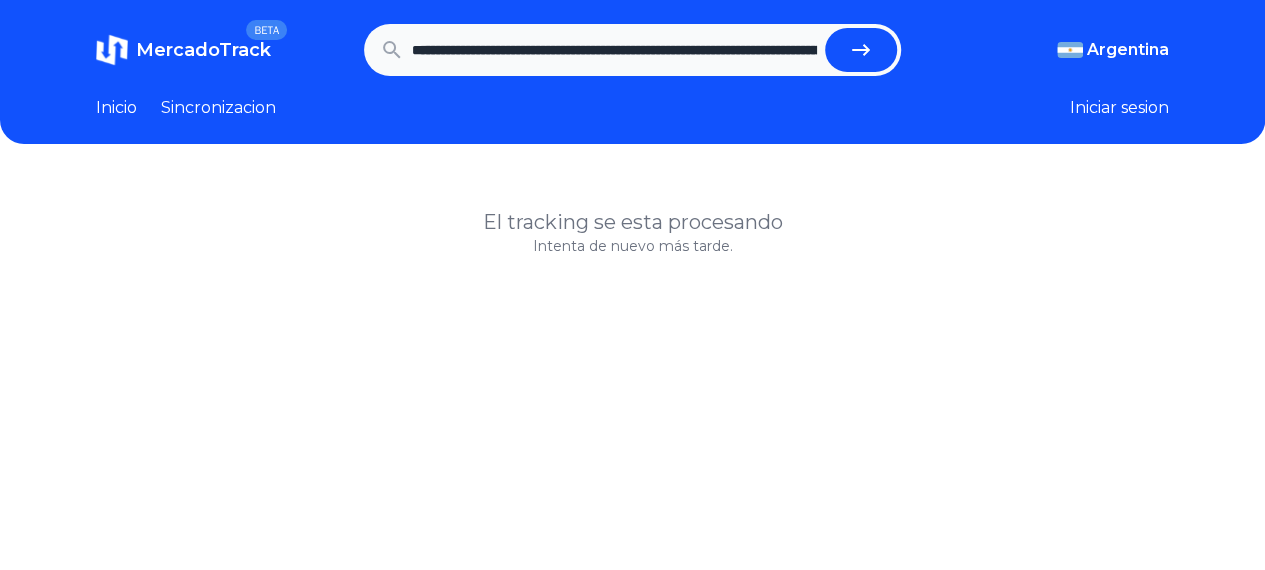 scroll, scrollTop: 0, scrollLeft: 2726, axis: horizontal 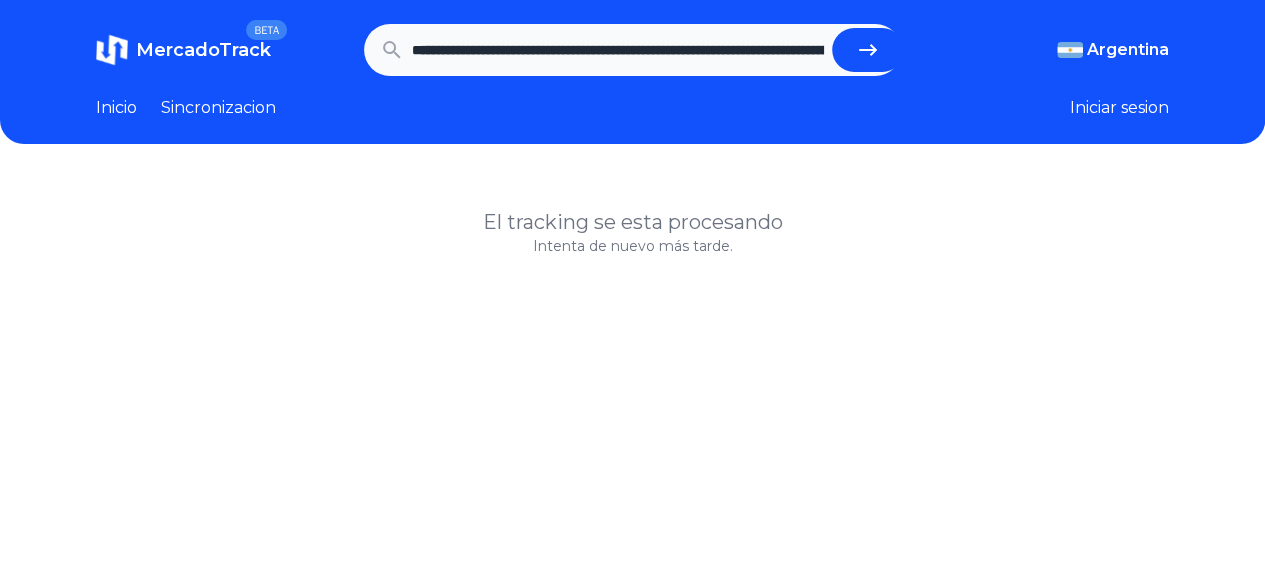 click at bounding box center (868, 50) 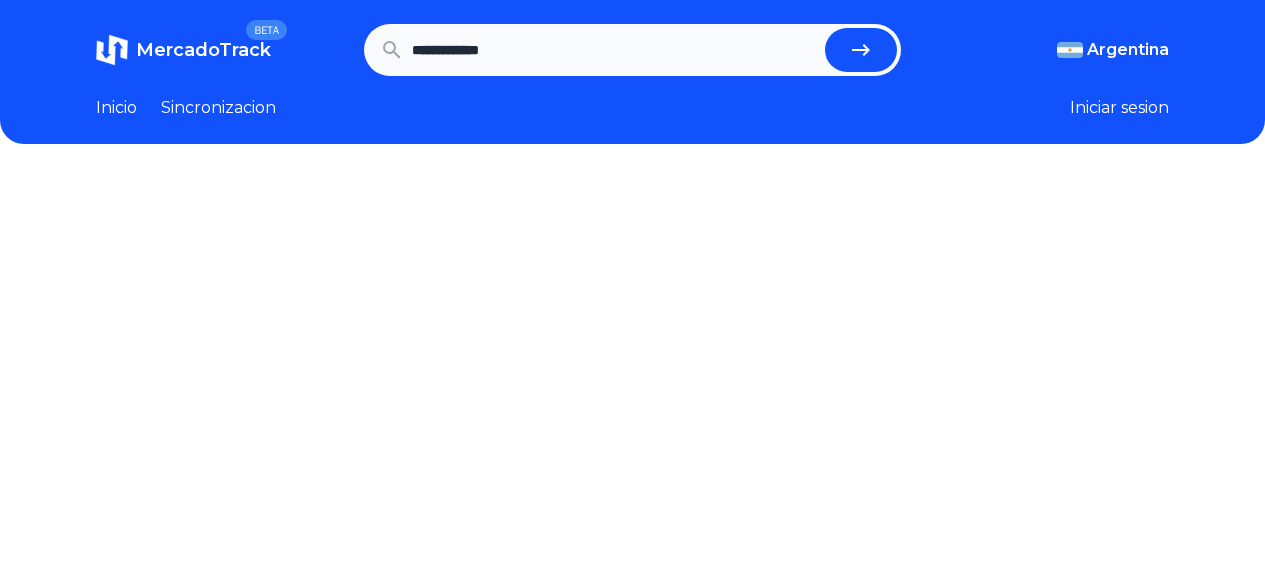 scroll, scrollTop: 0, scrollLeft: 0, axis: both 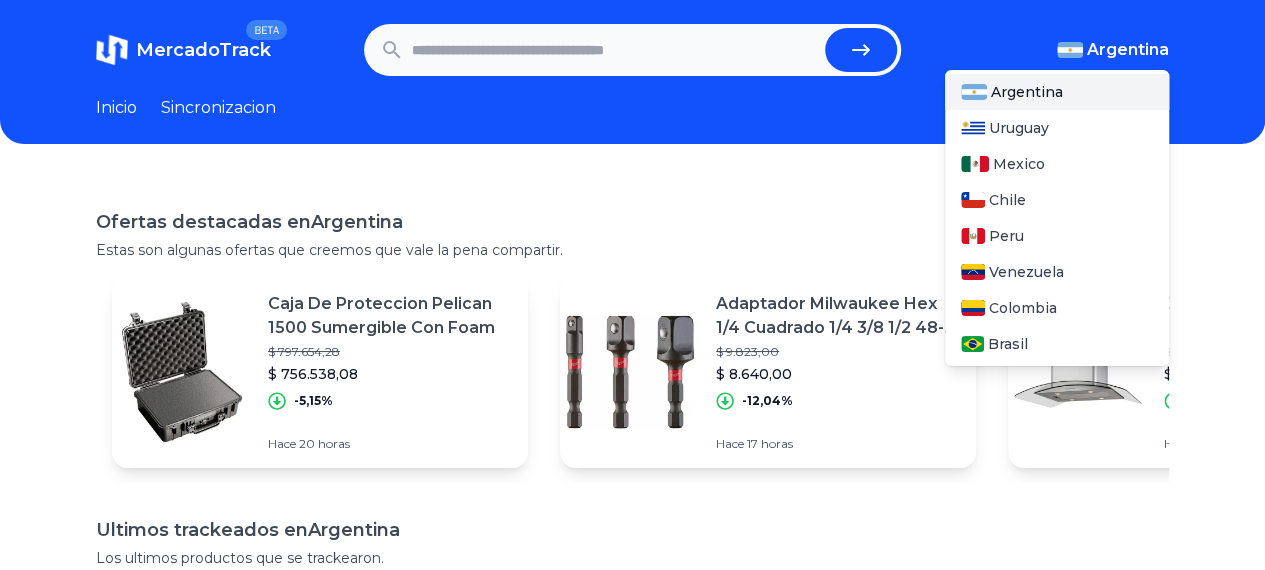 click on "Argentina" at bounding box center [1128, 50] 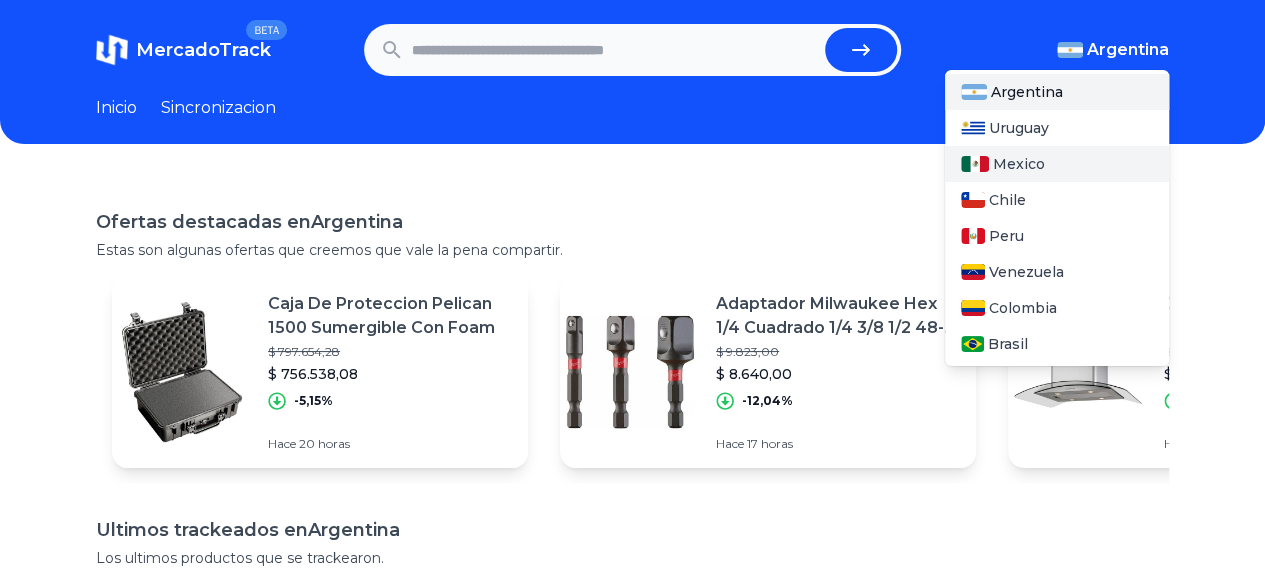 click on "Mexico" at bounding box center [1019, 164] 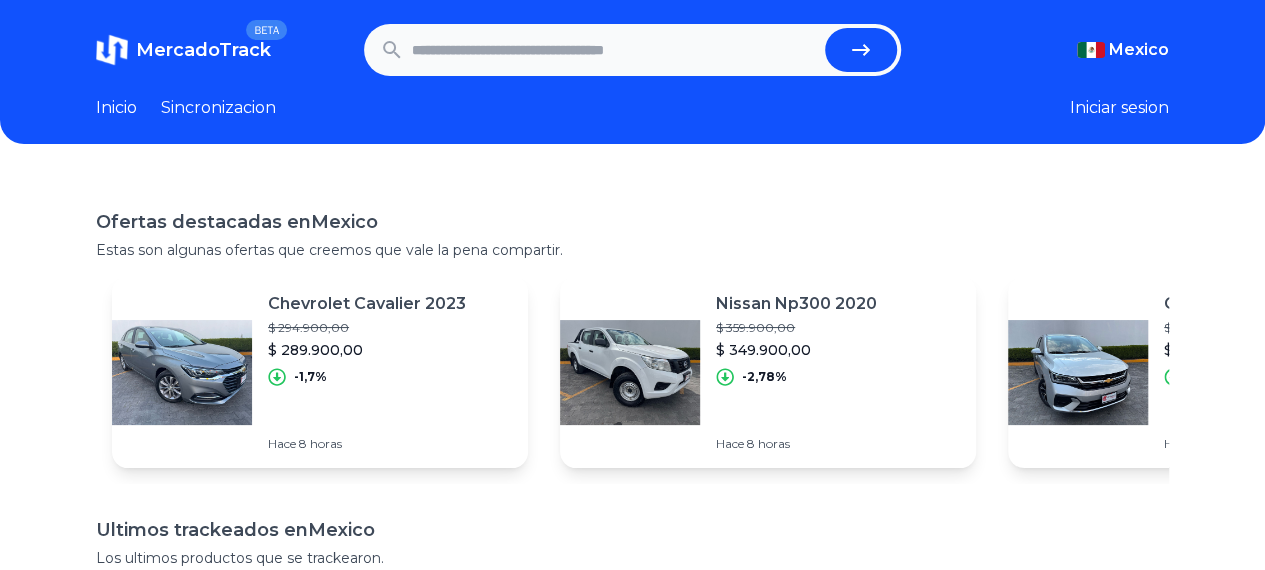 click at bounding box center (614, 50) 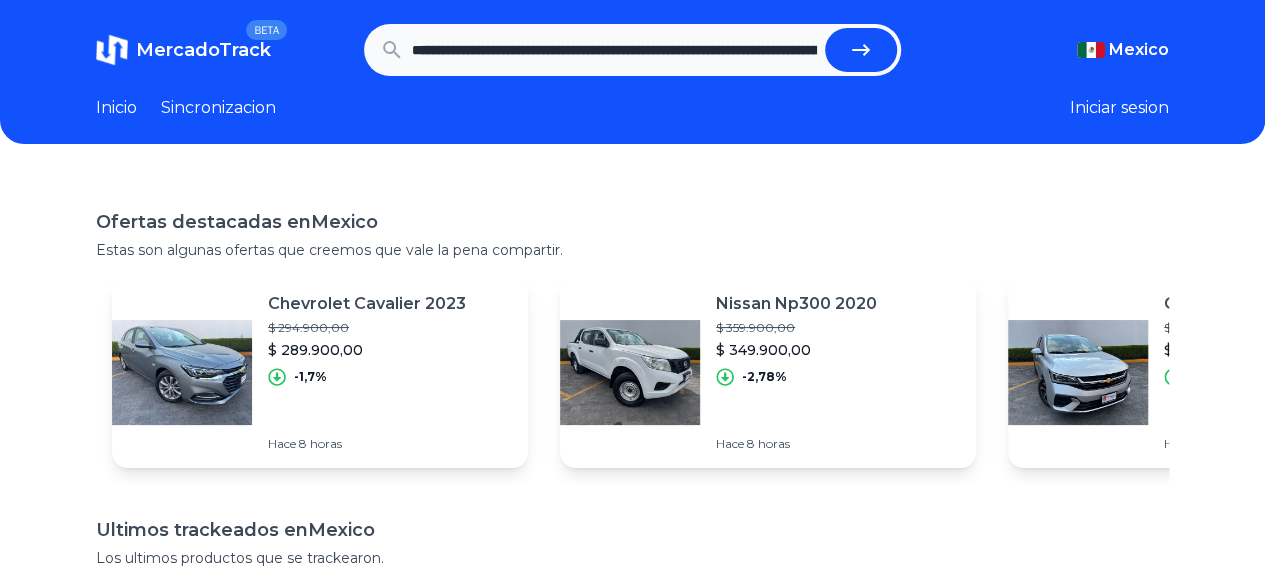 scroll, scrollTop: 0, scrollLeft: 2726, axis: horizontal 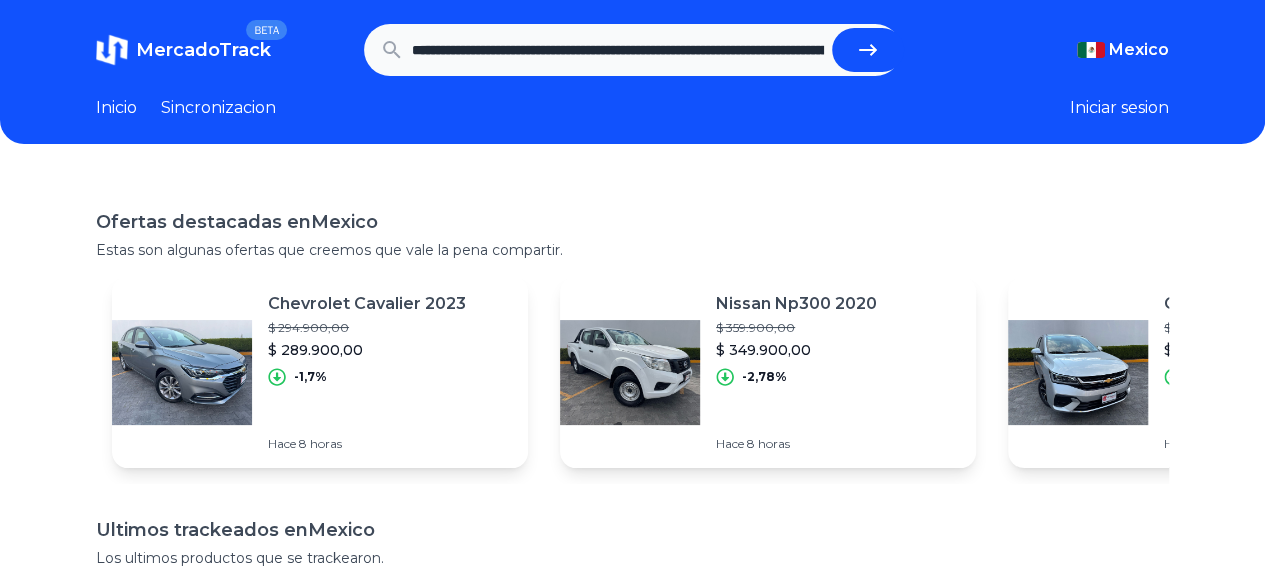 click at bounding box center (868, 50) 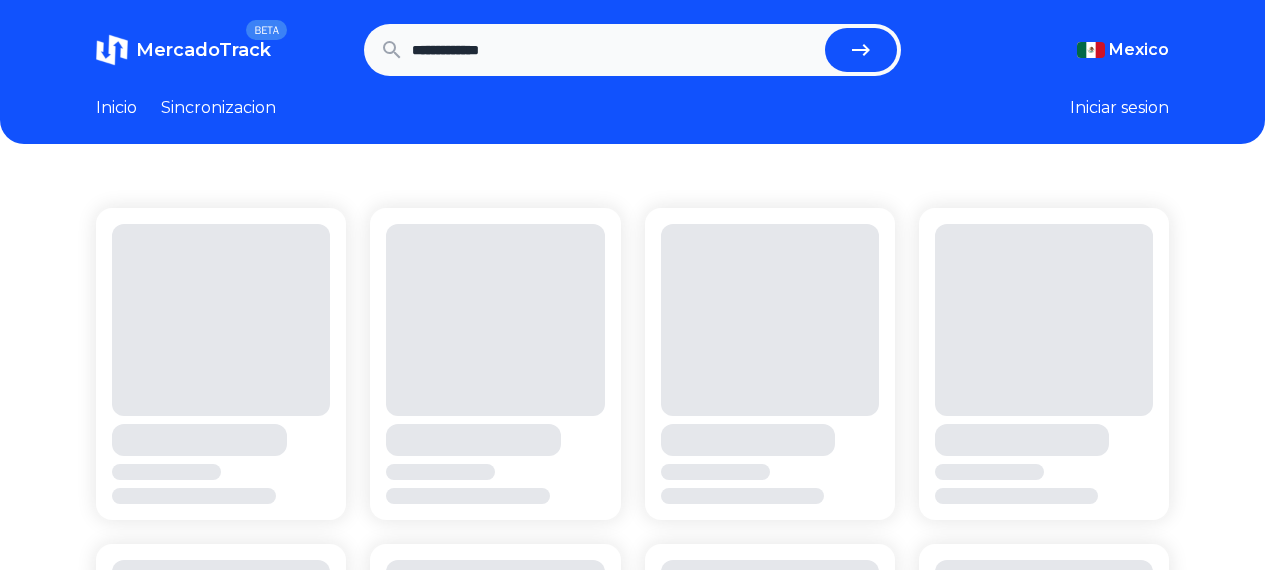 scroll, scrollTop: 0, scrollLeft: 0, axis: both 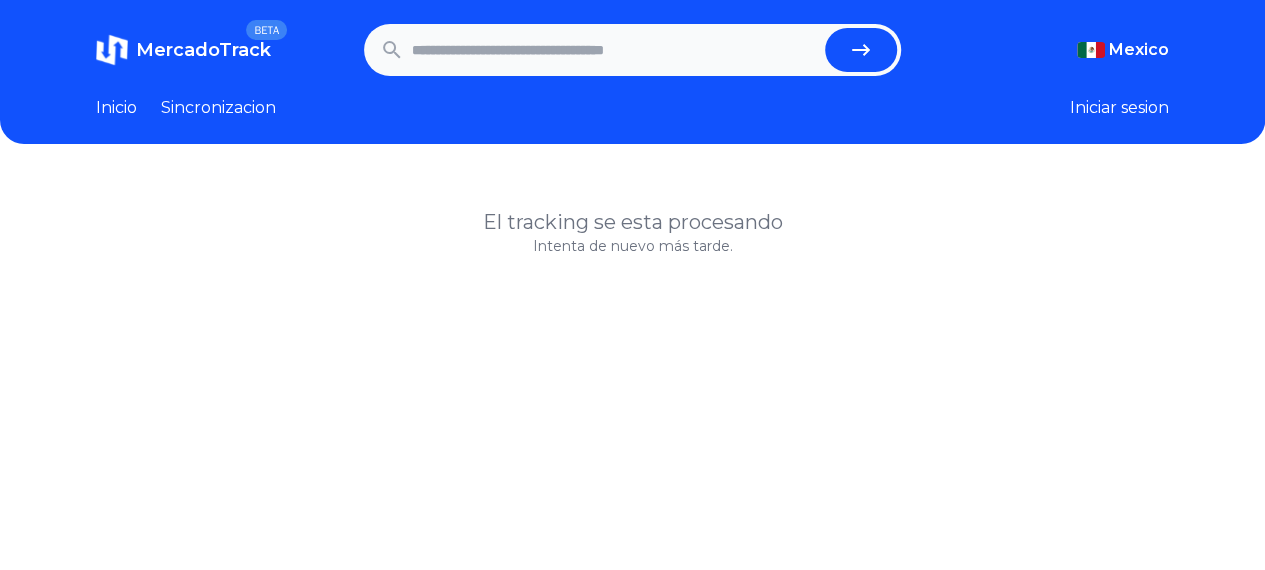 click at bounding box center (614, 50) 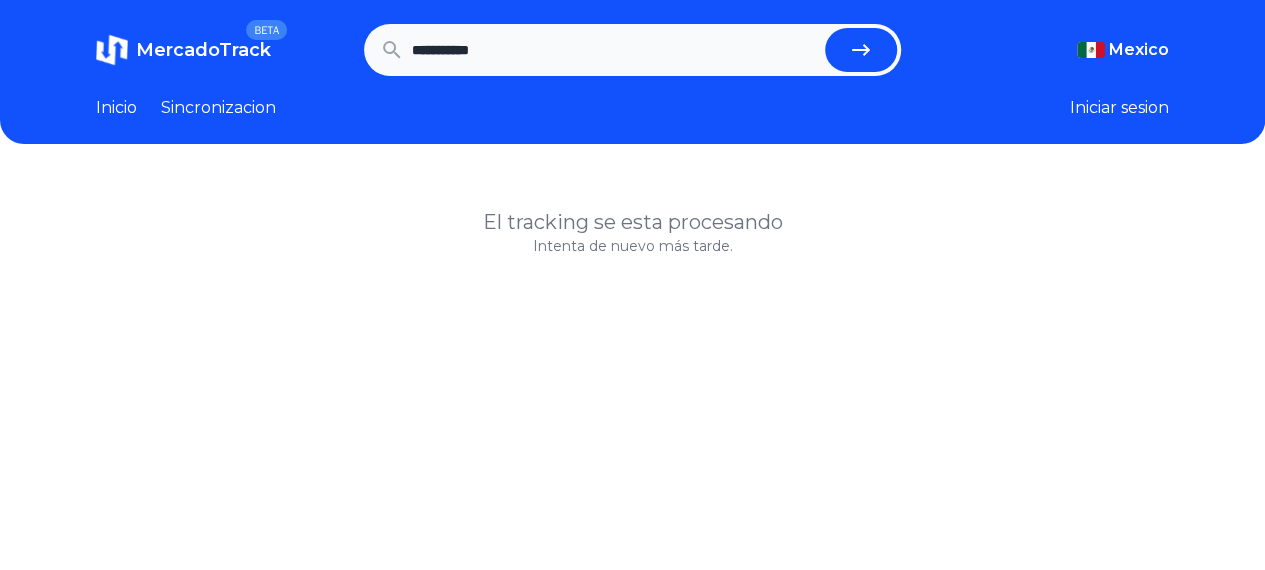 type on "**********" 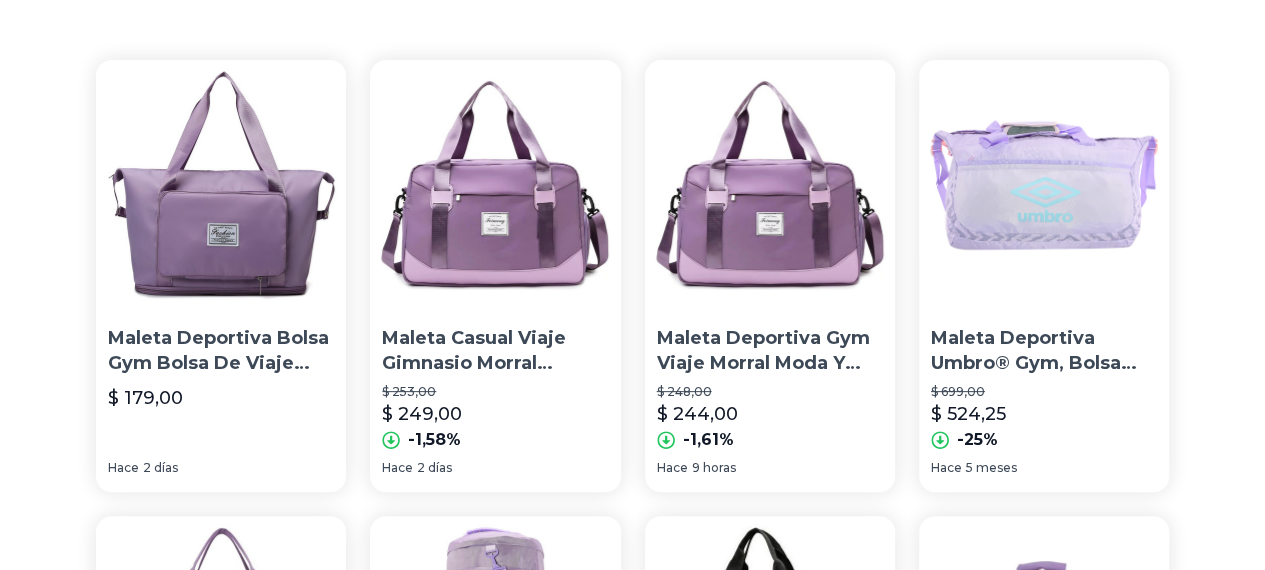 scroll, scrollTop: 27, scrollLeft: 0, axis: vertical 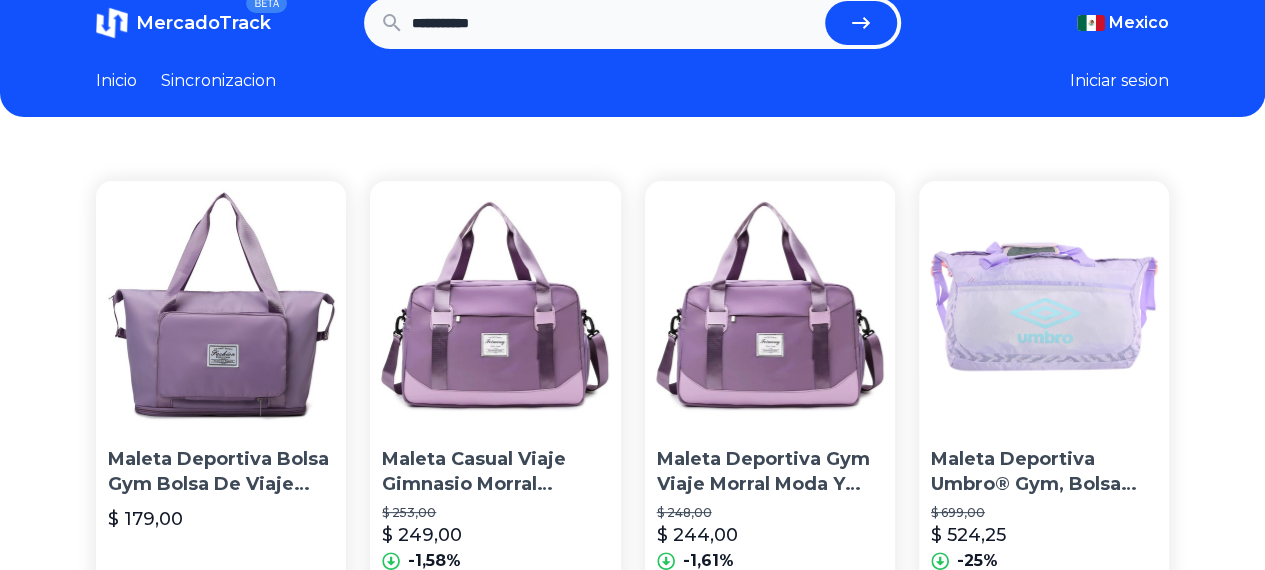 click at bounding box center (221, 306) 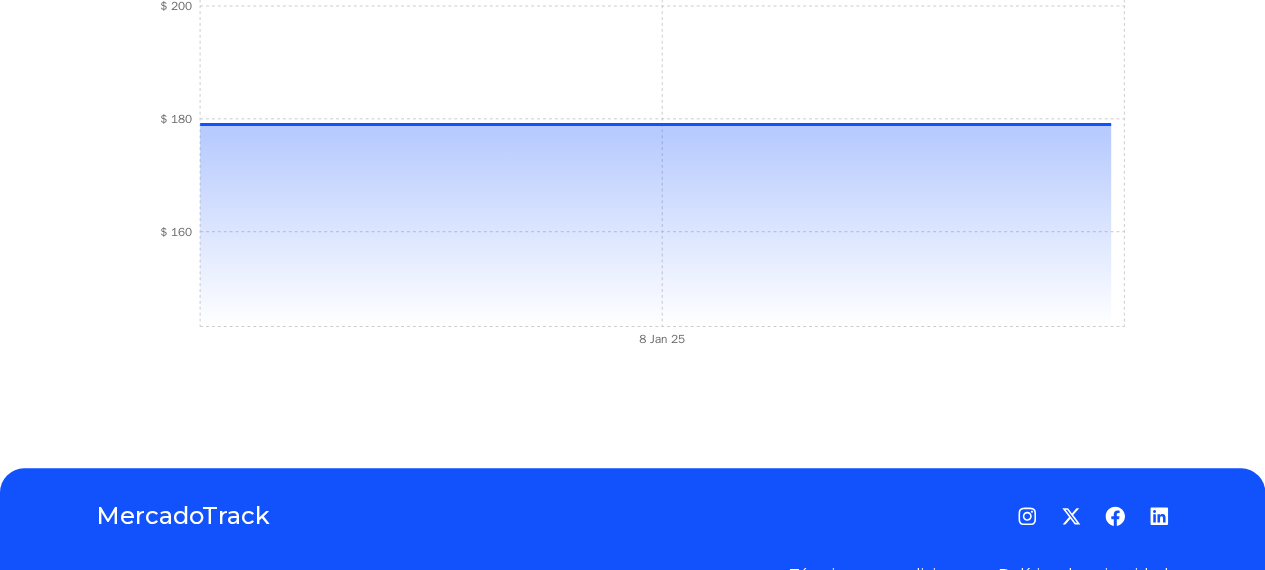 scroll, scrollTop: 860, scrollLeft: 0, axis: vertical 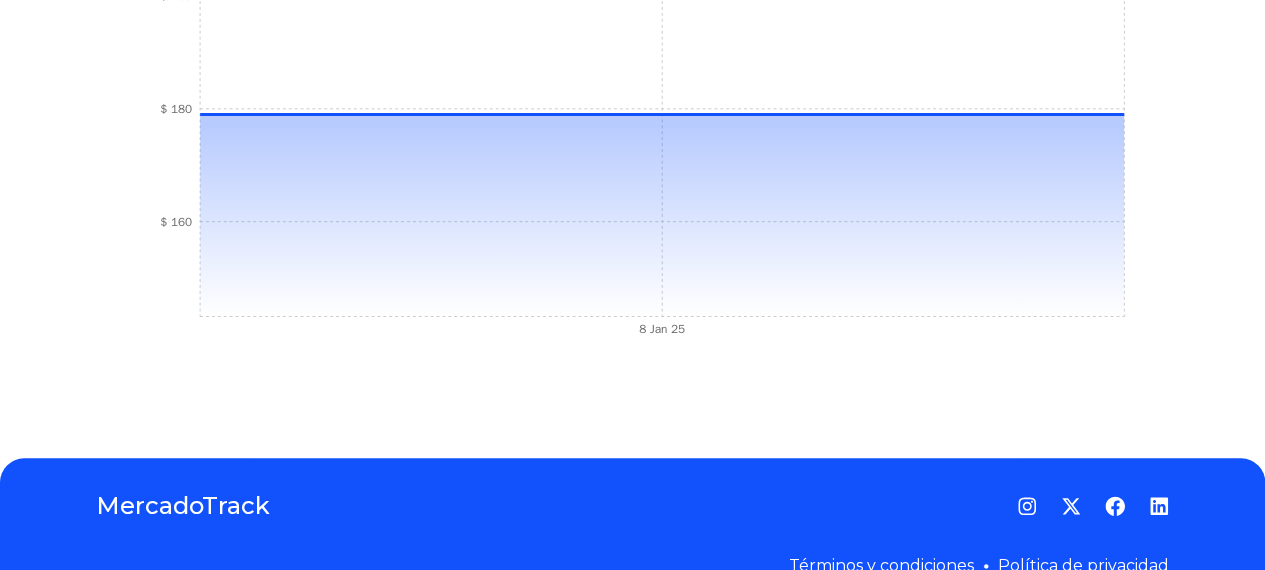 type on "**********" 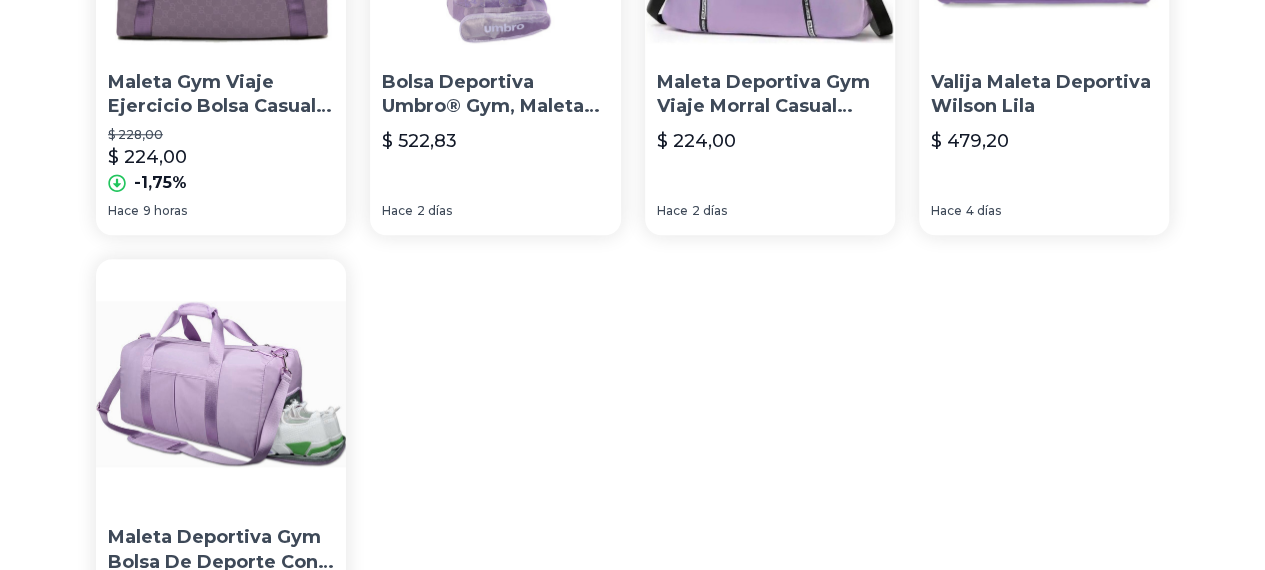 scroll, scrollTop: 27, scrollLeft: 0, axis: vertical 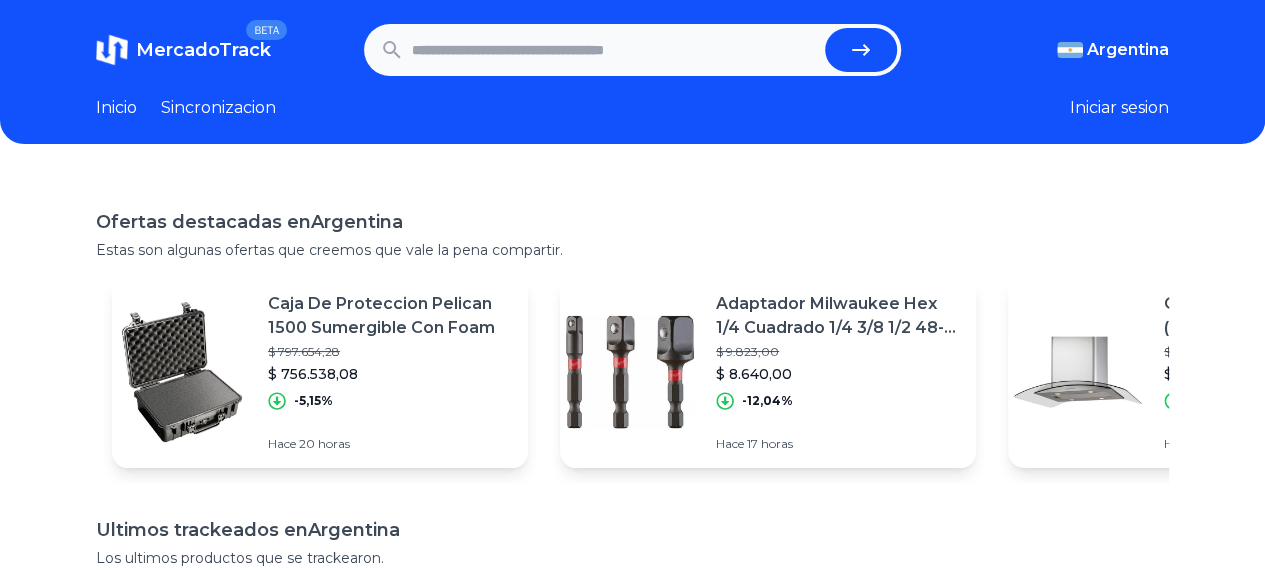 click at bounding box center [614, 50] 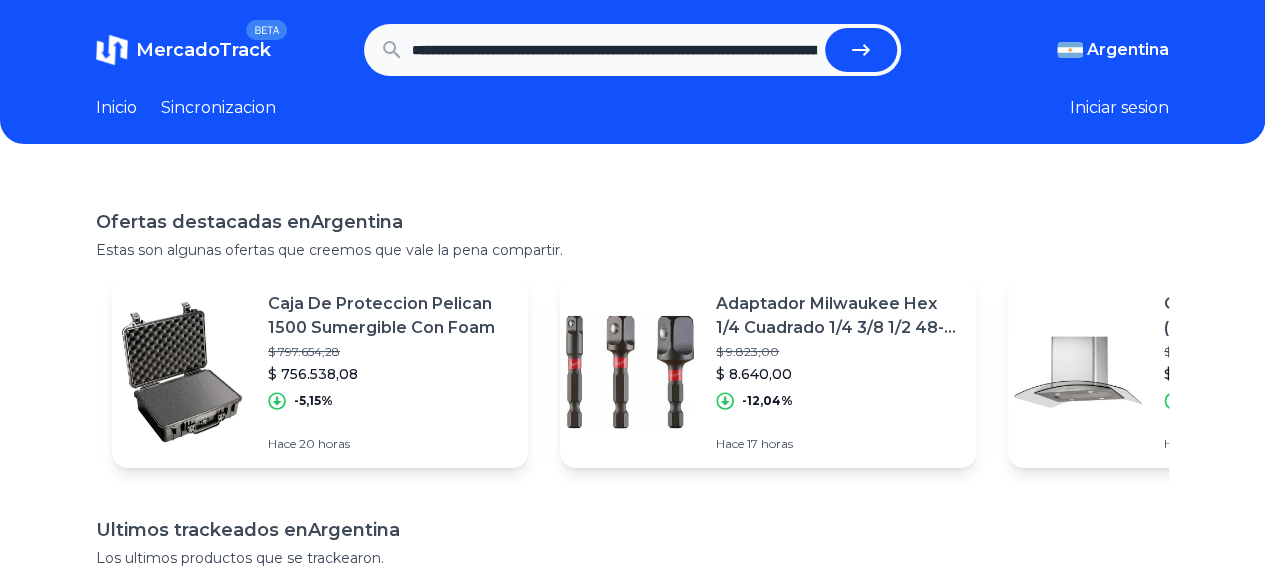 scroll, scrollTop: 0, scrollLeft: 2726, axis: horizontal 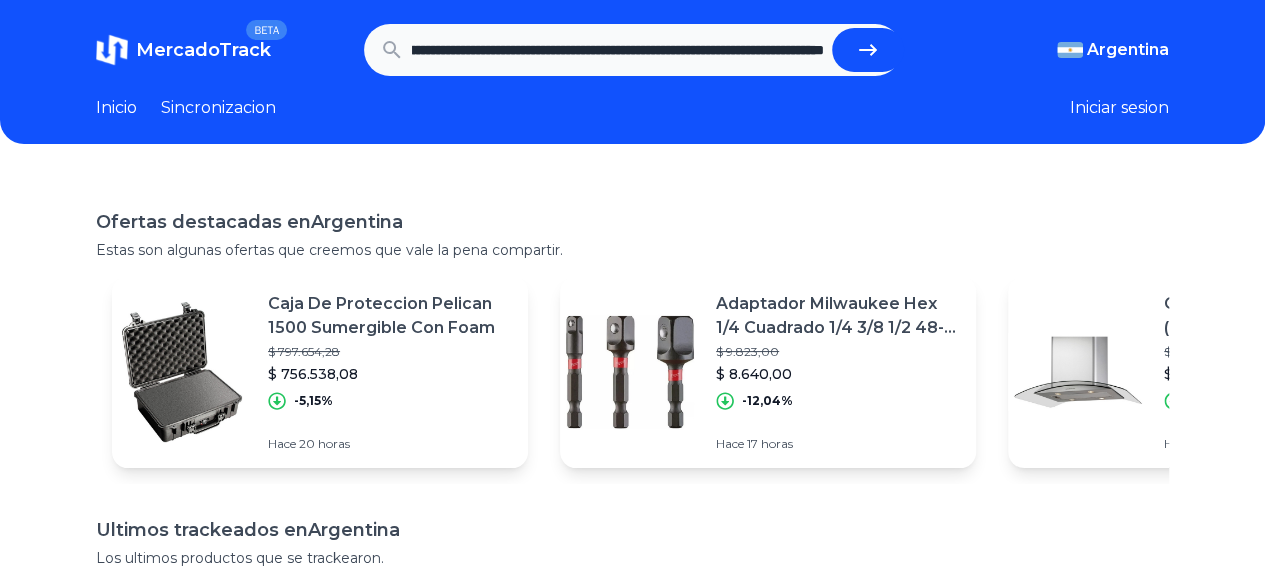 click at bounding box center [868, 50] 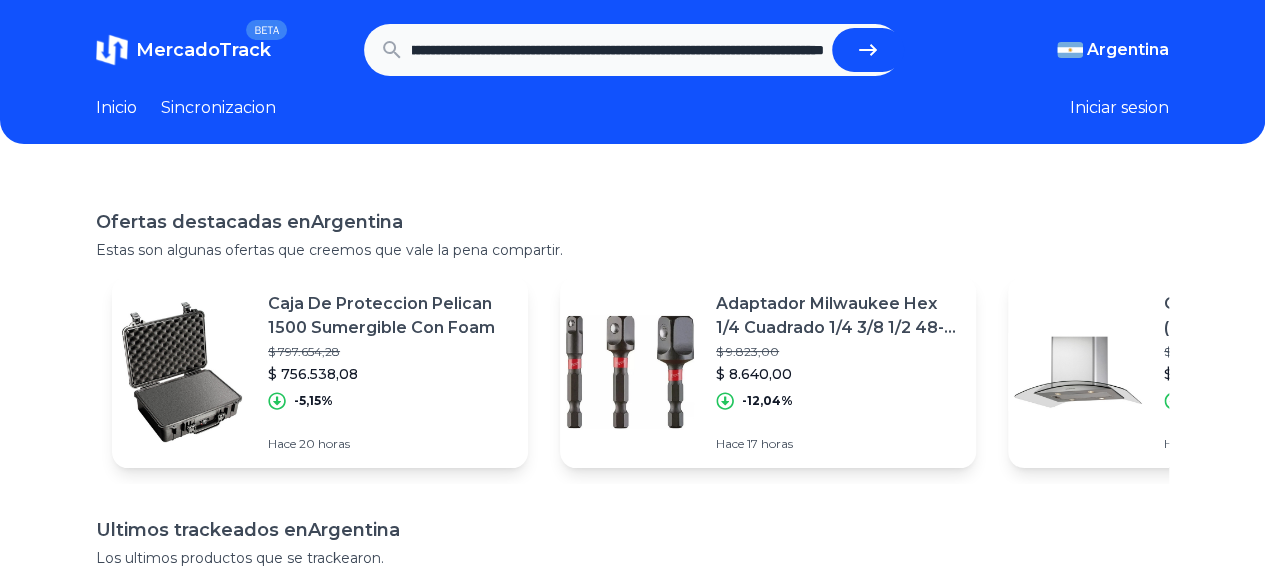 type on "**********" 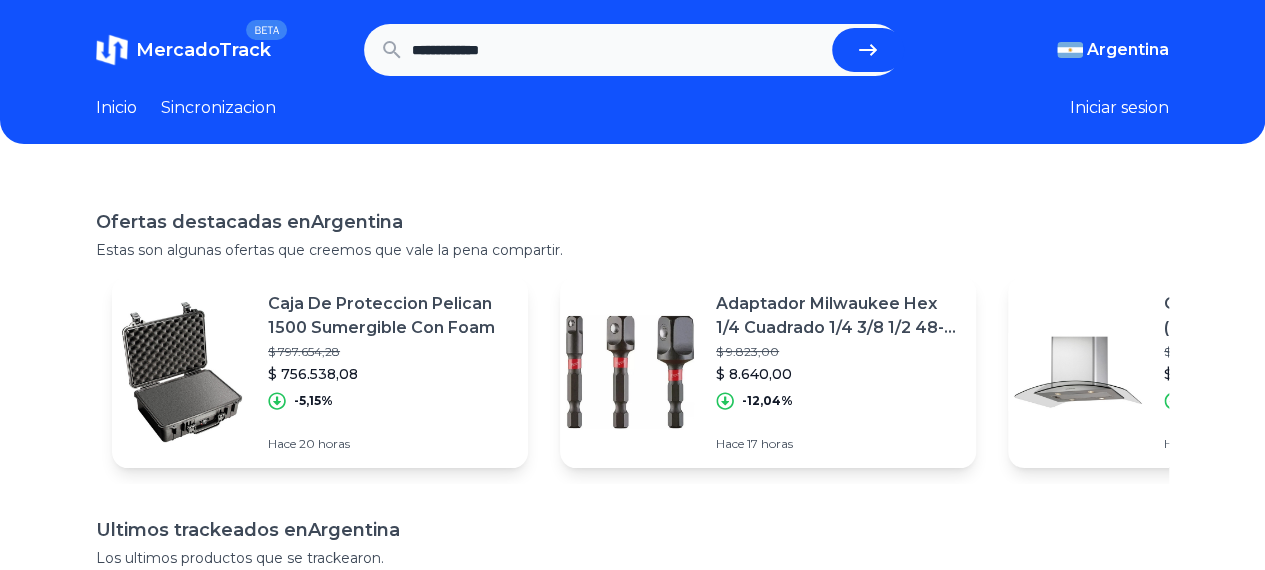 scroll, scrollTop: 0, scrollLeft: 0, axis: both 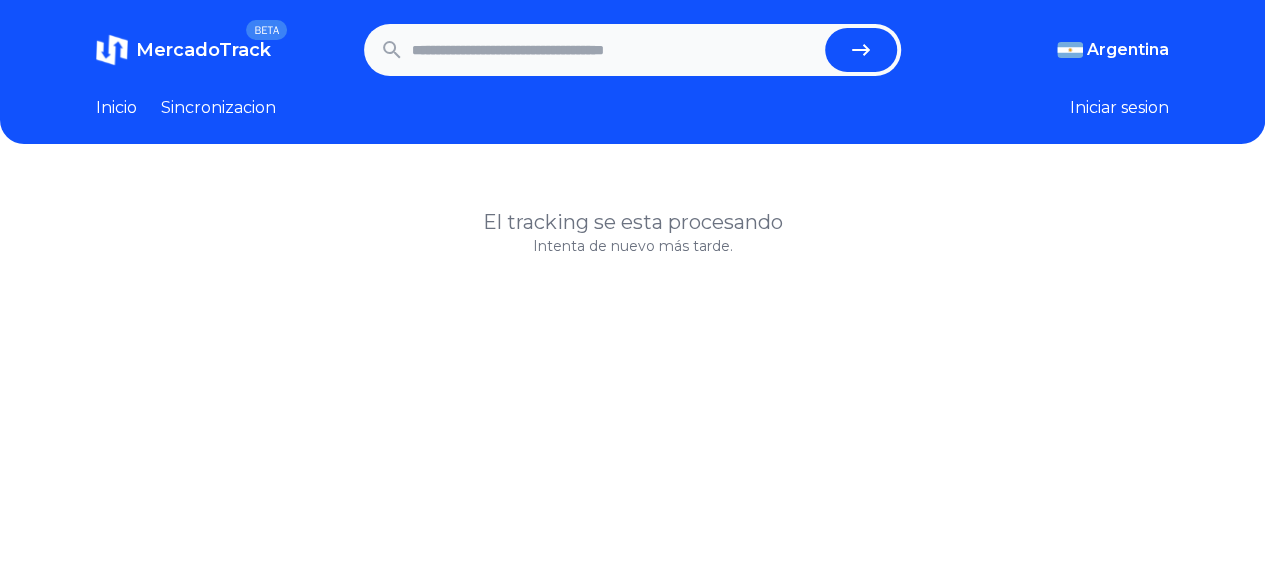 click on "Inicio" at bounding box center (116, 108) 